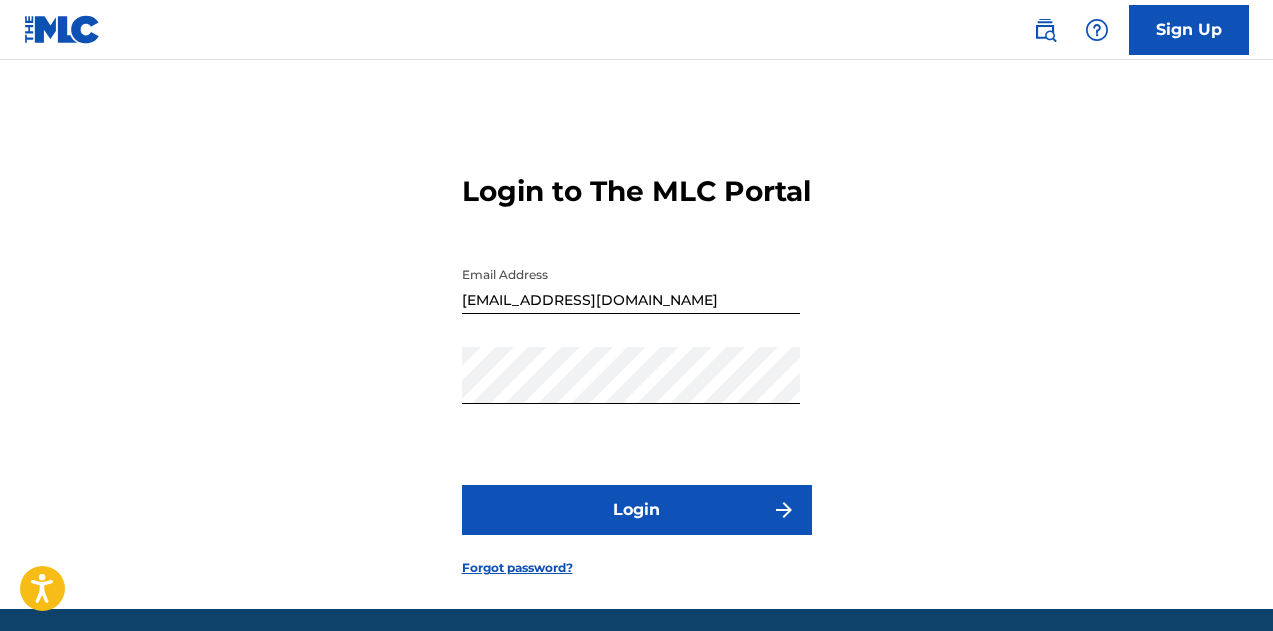 scroll, scrollTop: 0, scrollLeft: 0, axis: both 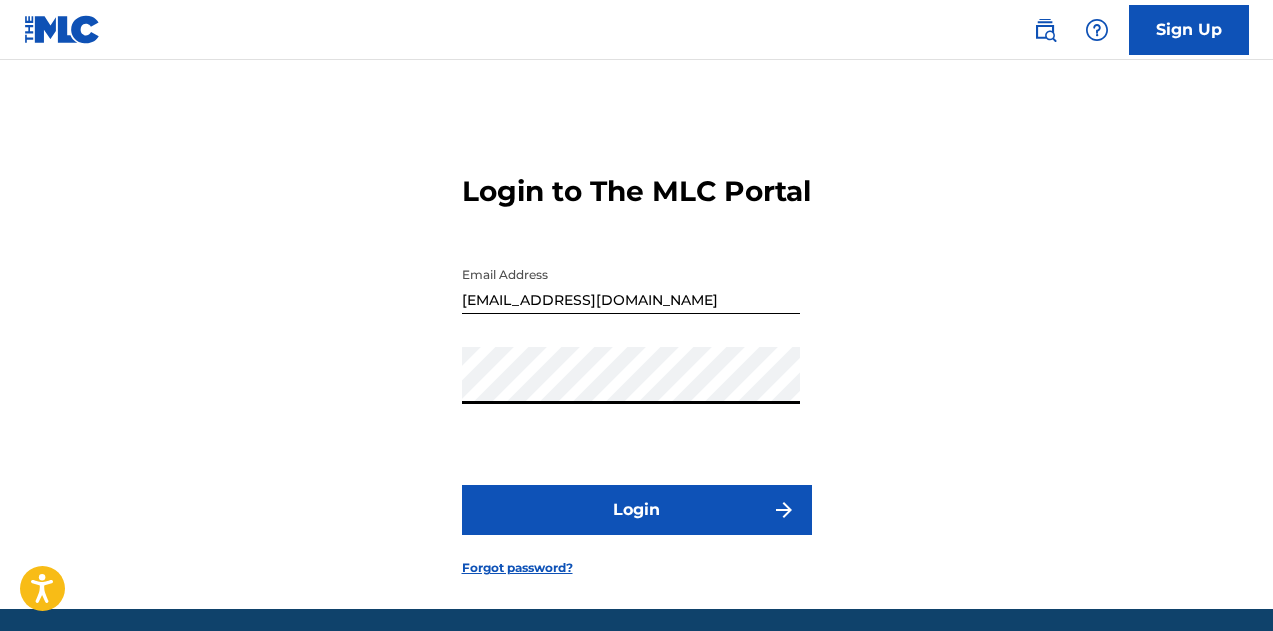 click on "Login to The MLC Portal Email Address [EMAIL_ADDRESS][DOMAIN_NAME] Password Login Forgot password?" at bounding box center (636, 359) 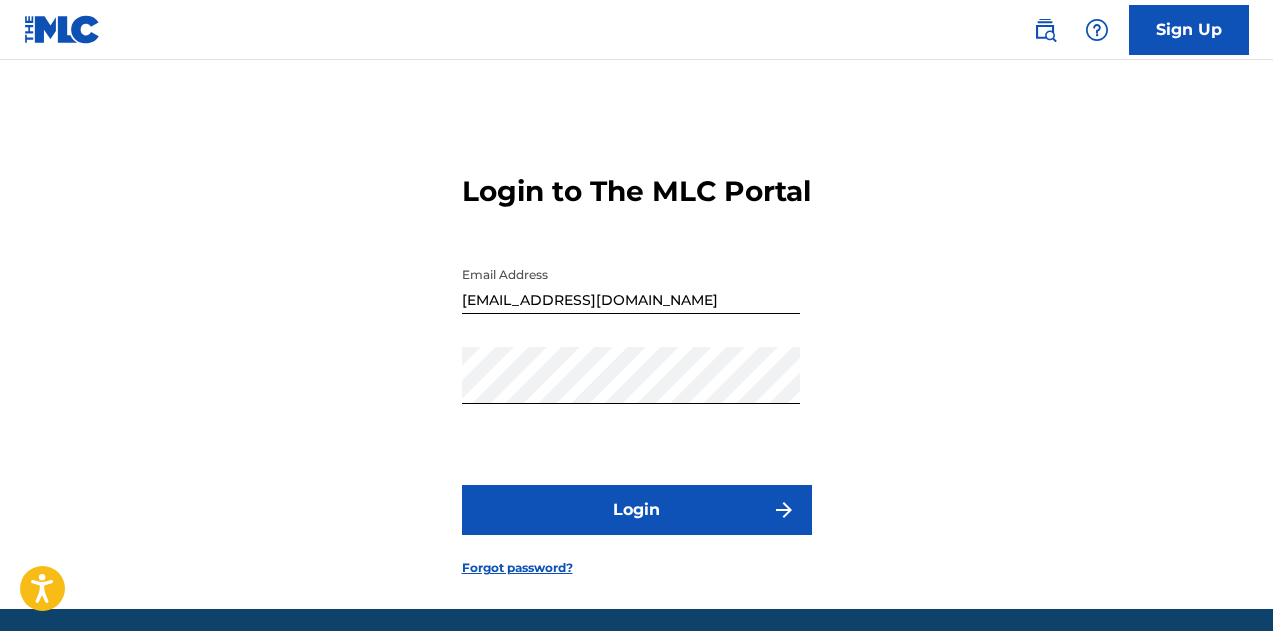 click on "Login" at bounding box center (637, 510) 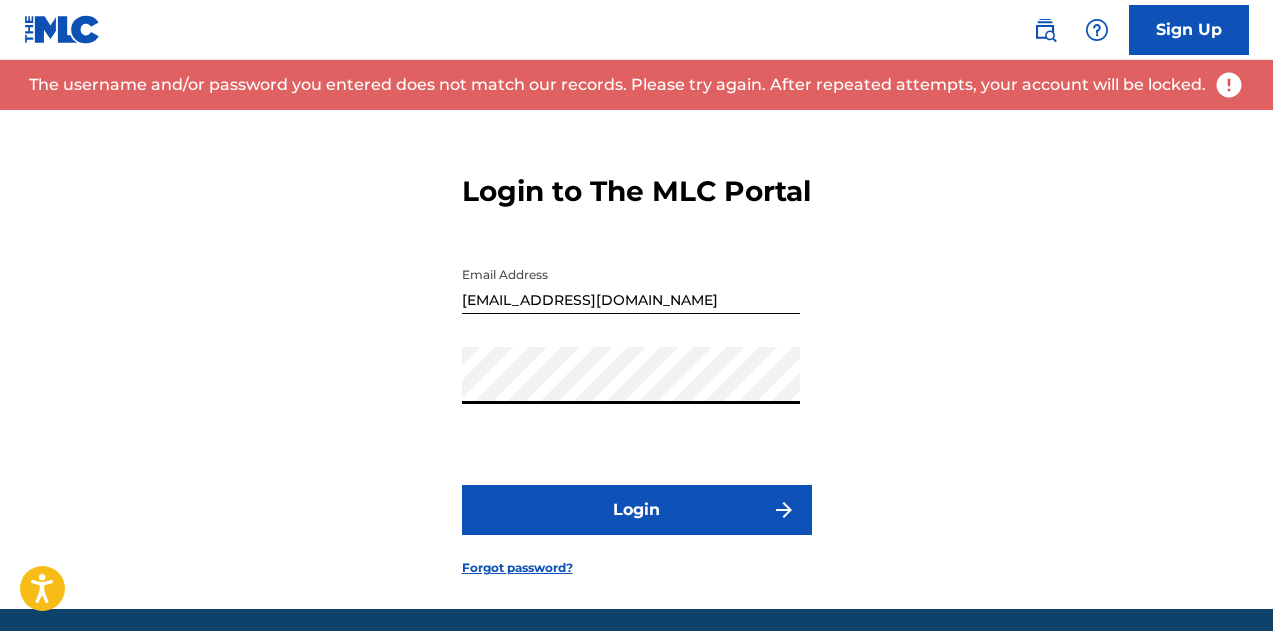 click on "Login to The MLC Portal Email Address [EMAIL_ADDRESS][DOMAIN_NAME] Password Login Forgot password?" at bounding box center [636, 359] 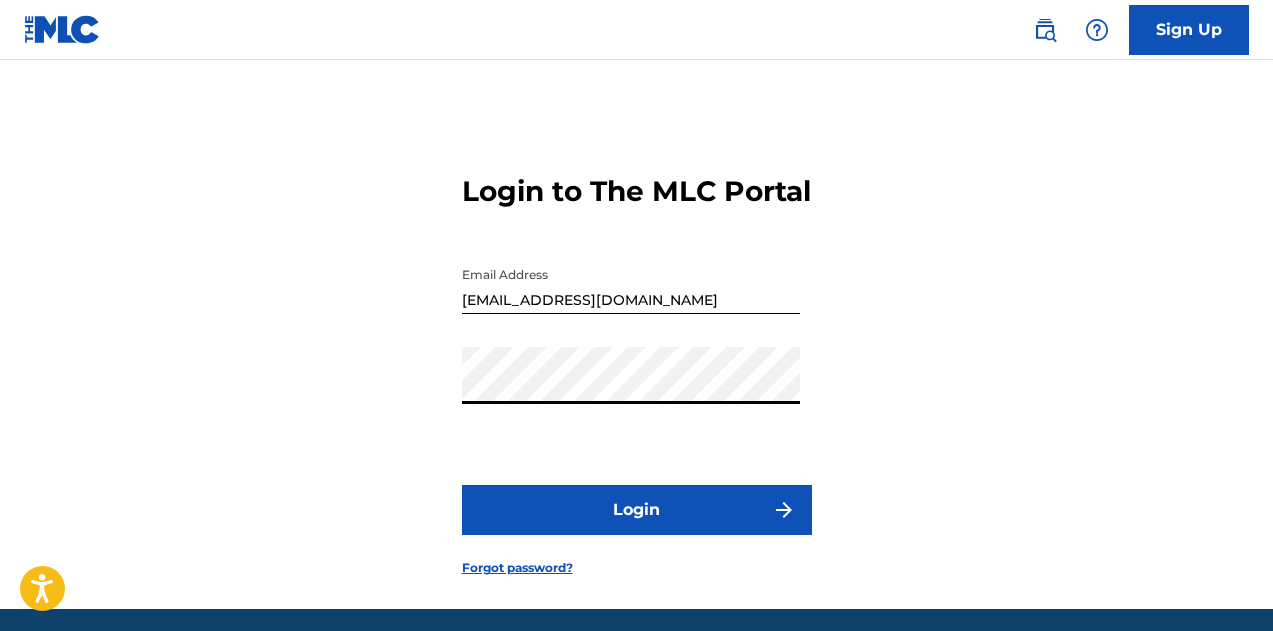 click on "Login" at bounding box center [637, 510] 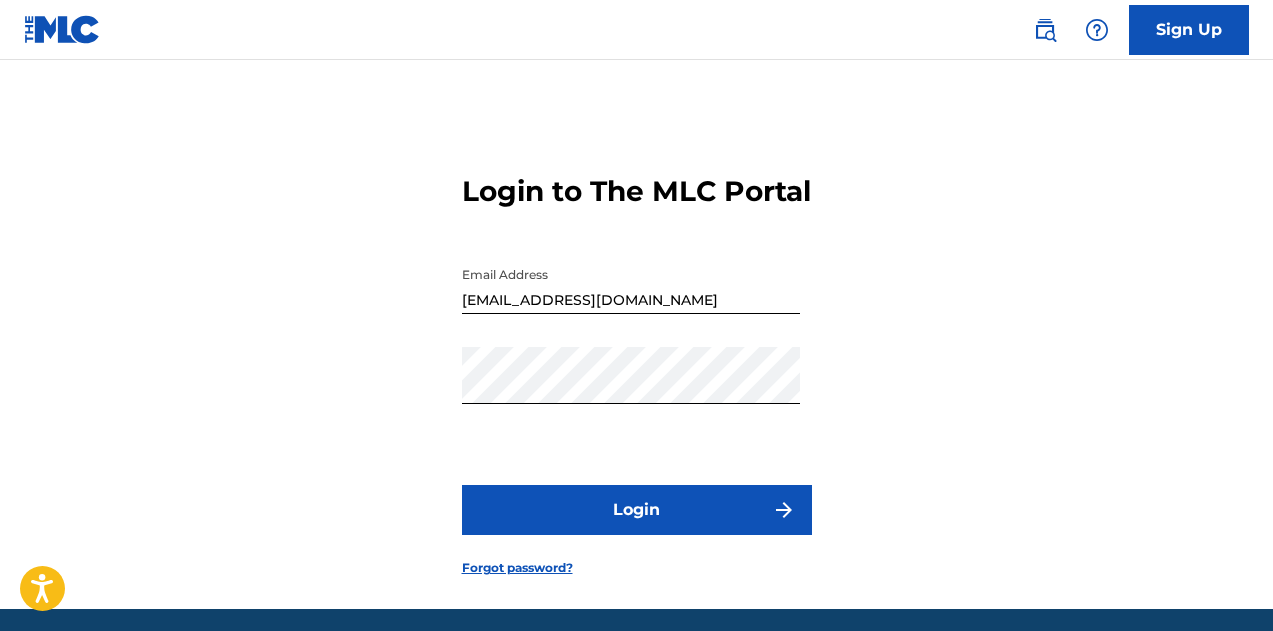 click on "Login" at bounding box center [637, 510] 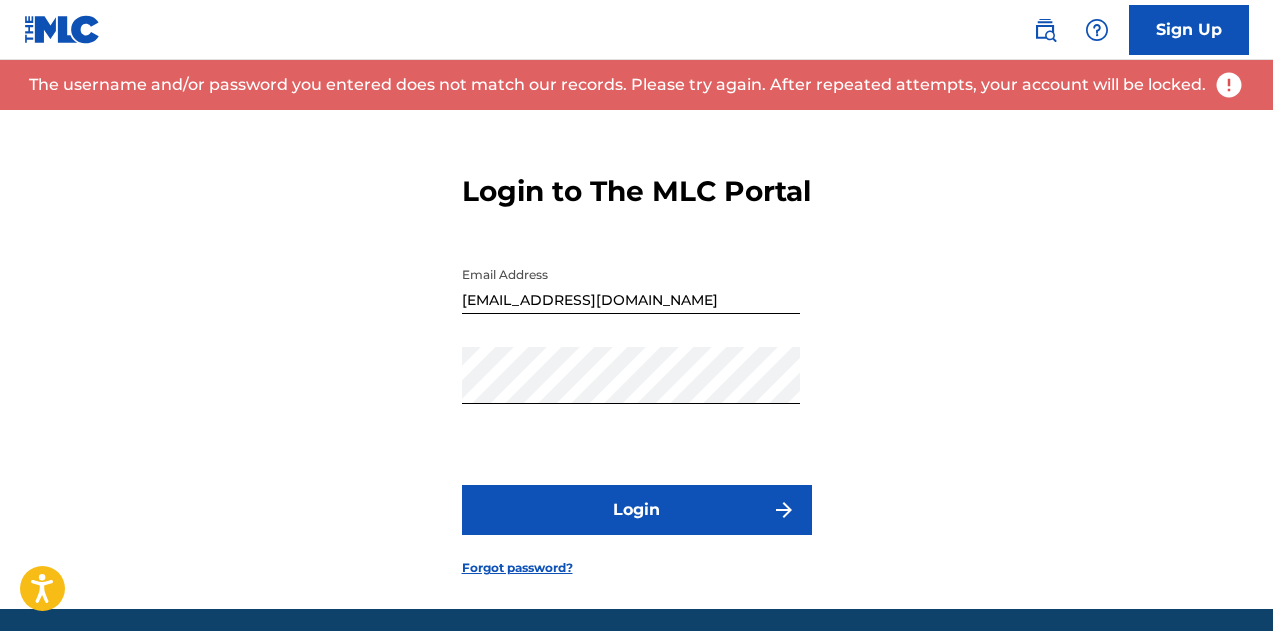 click on "[EMAIL_ADDRESS][DOMAIN_NAME]" at bounding box center [631, 285] 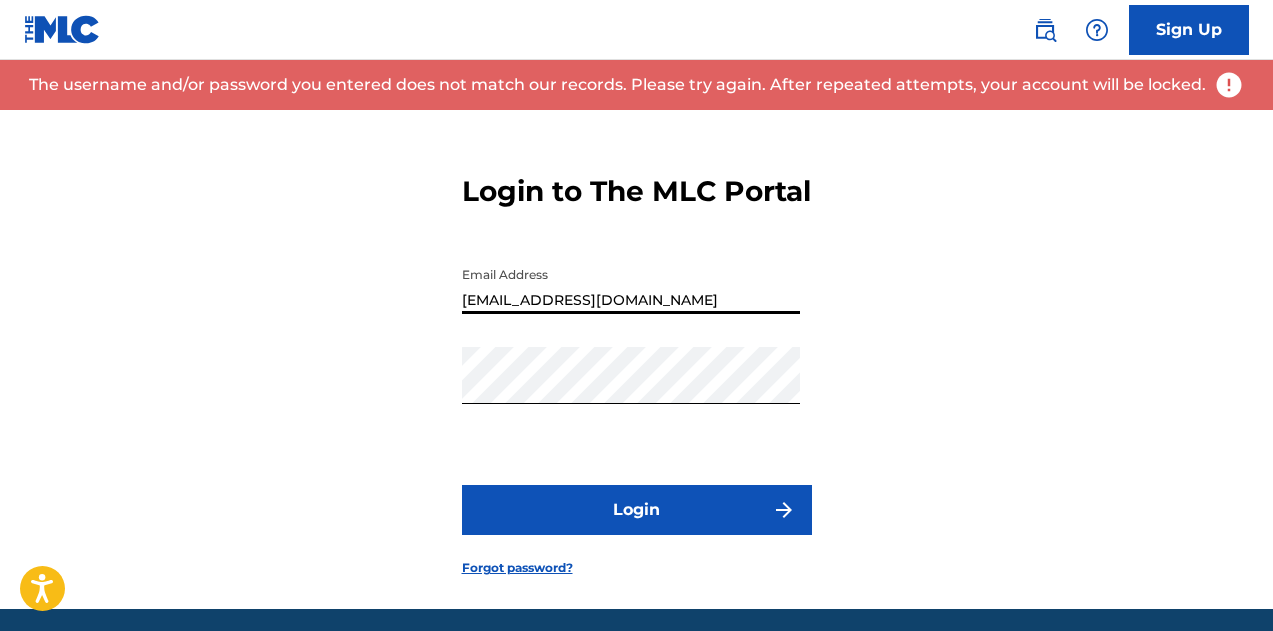type on "[EMAIL_ADDRESS][DOMAIN_NAME]" 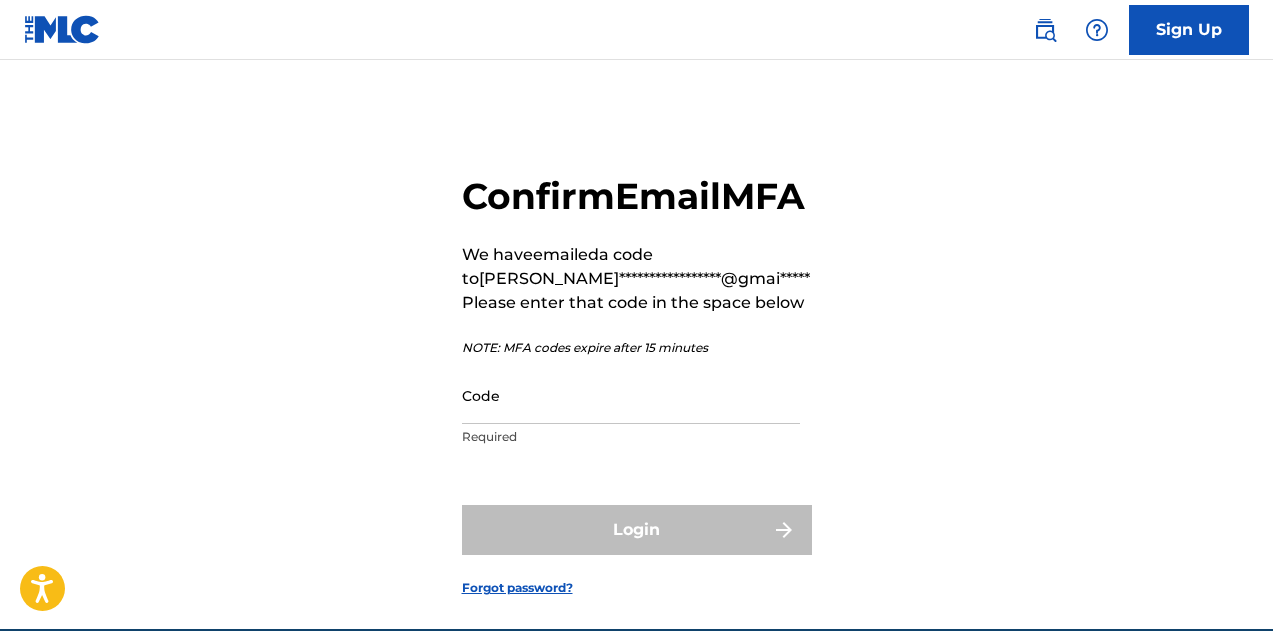 click on "Code" at bounding box center [631, 395] 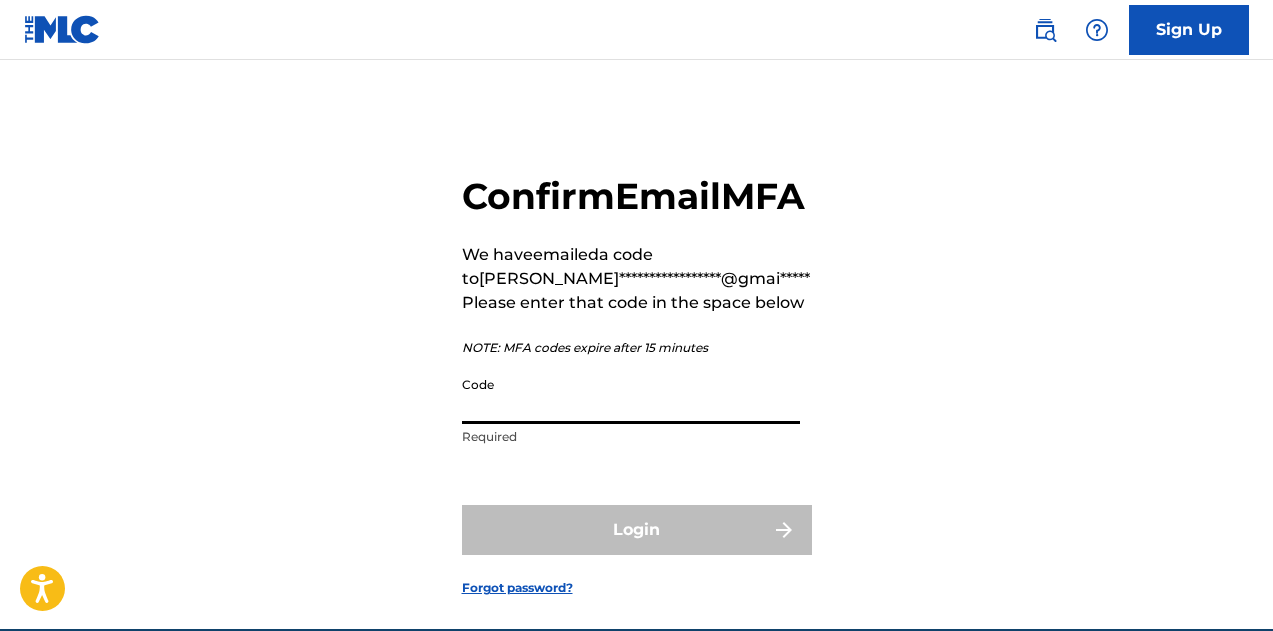 paste on "452257" 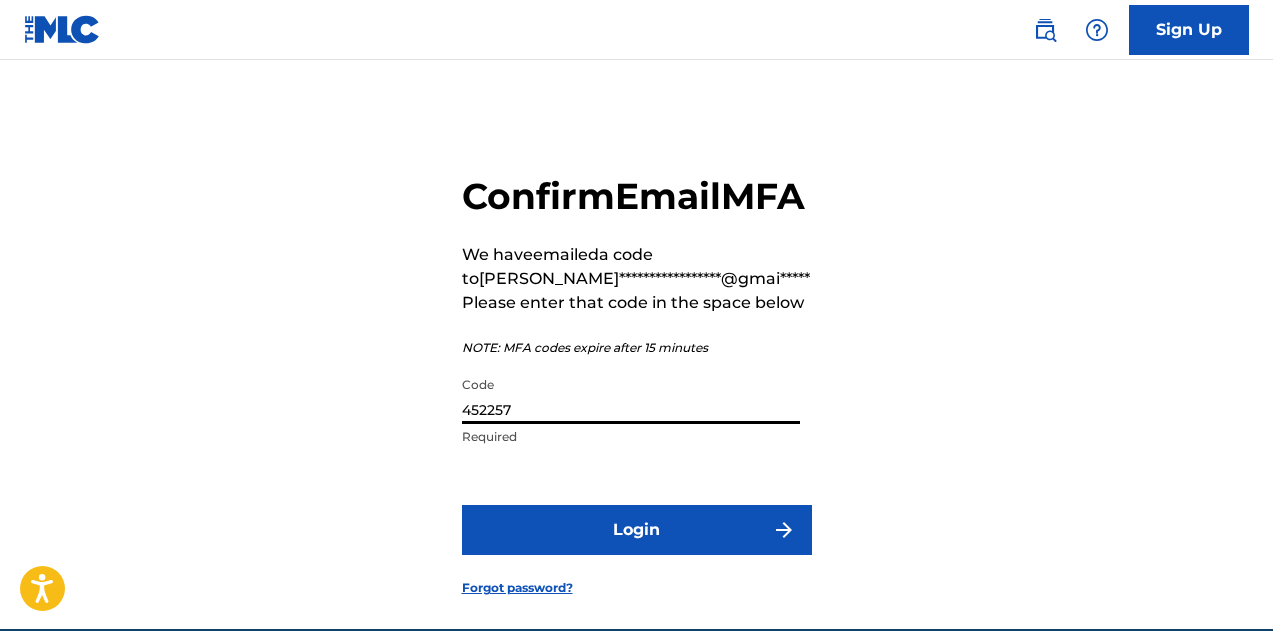 type on "452257" 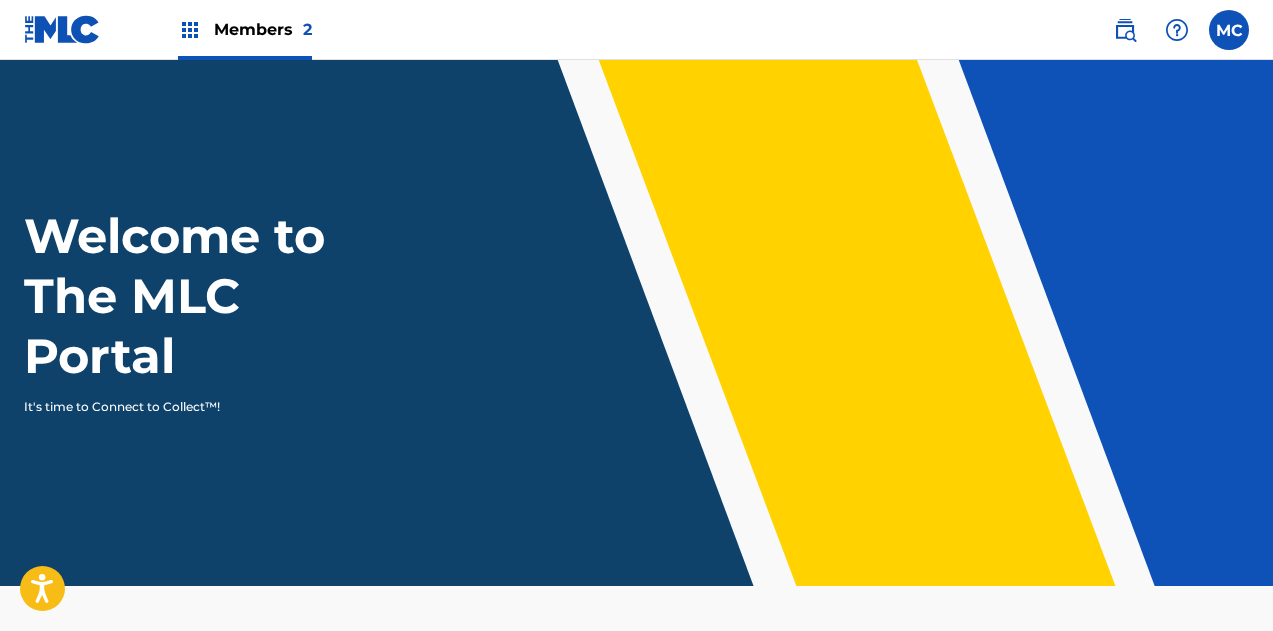 scroll, scrollTop: 0, scrollLeft: 0, axis: both 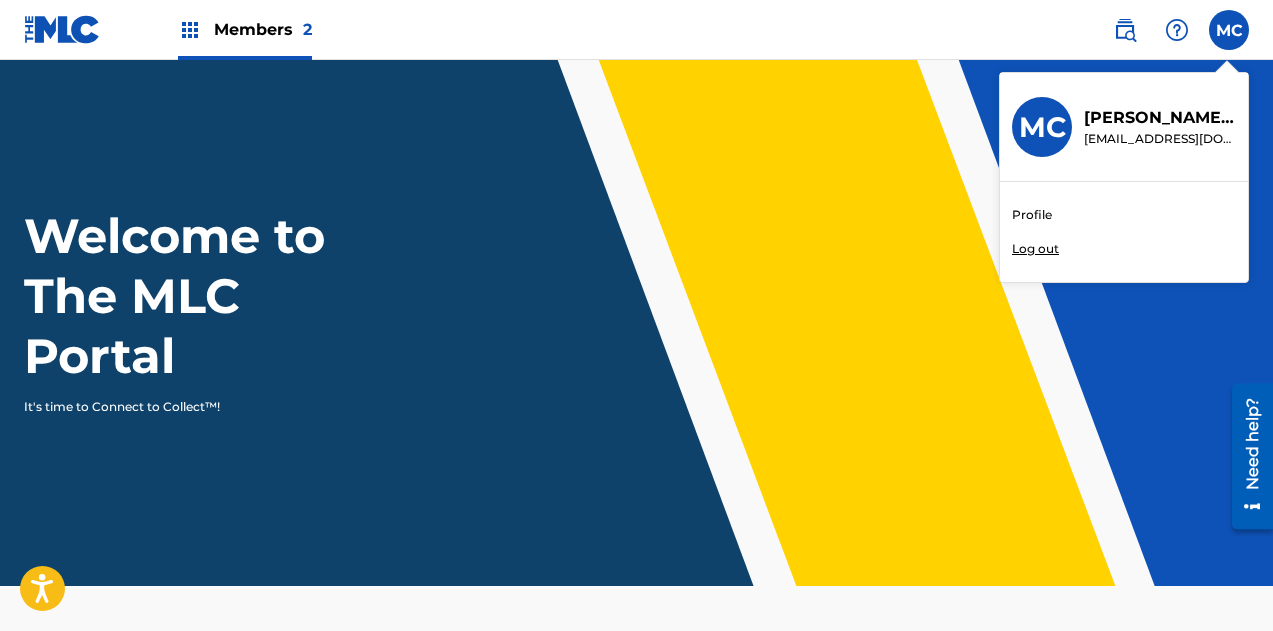 click on "Profile" at bounding box center [1032, 215] 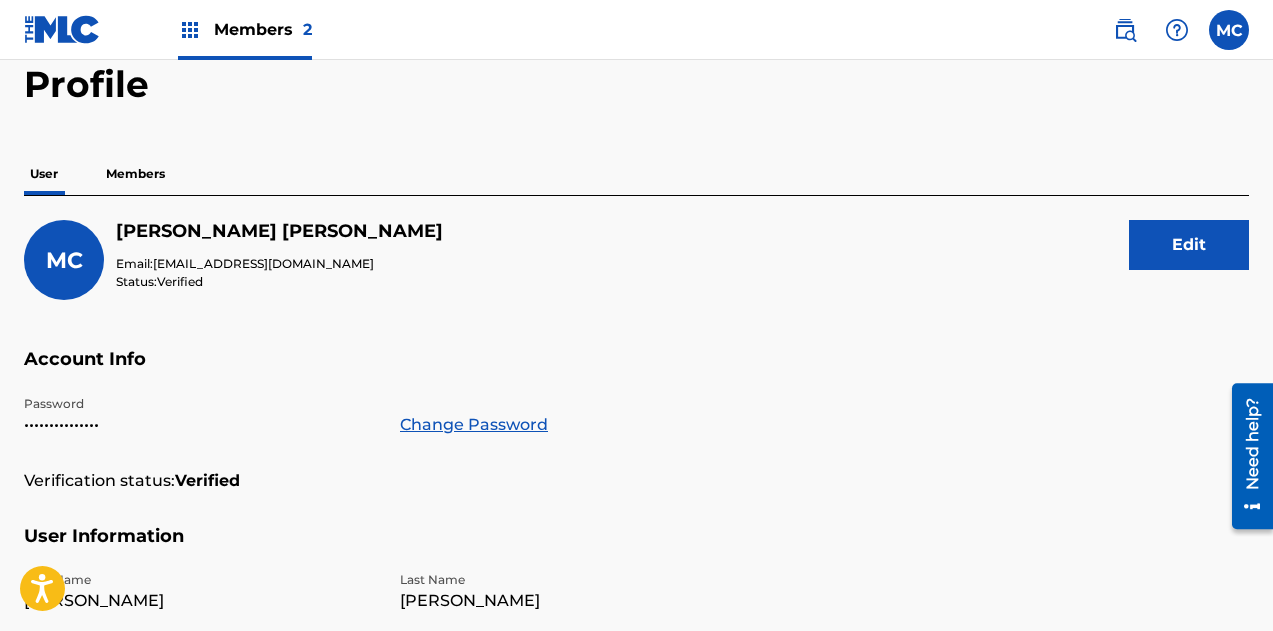 scroll, scrollTop: 91, scrollLeft: 0, axis: vertical 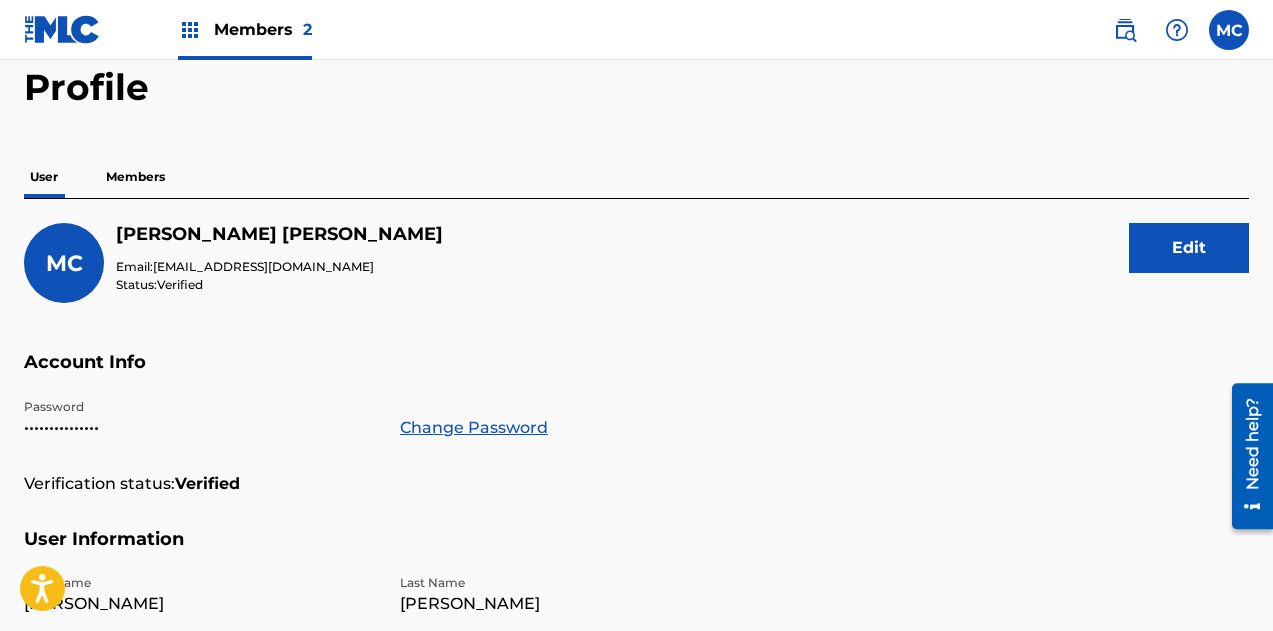 click on "Members" at bounding box center (135, 177) 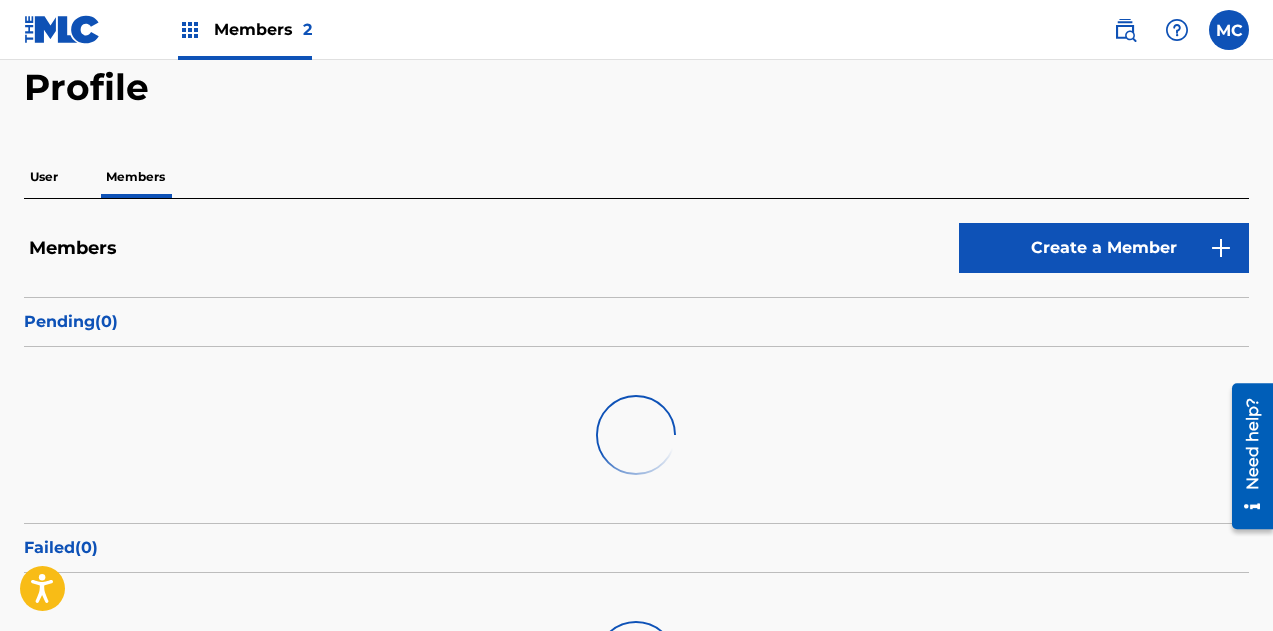 scroll, scrollTop: 0, scrollLeft: 0, axis: both 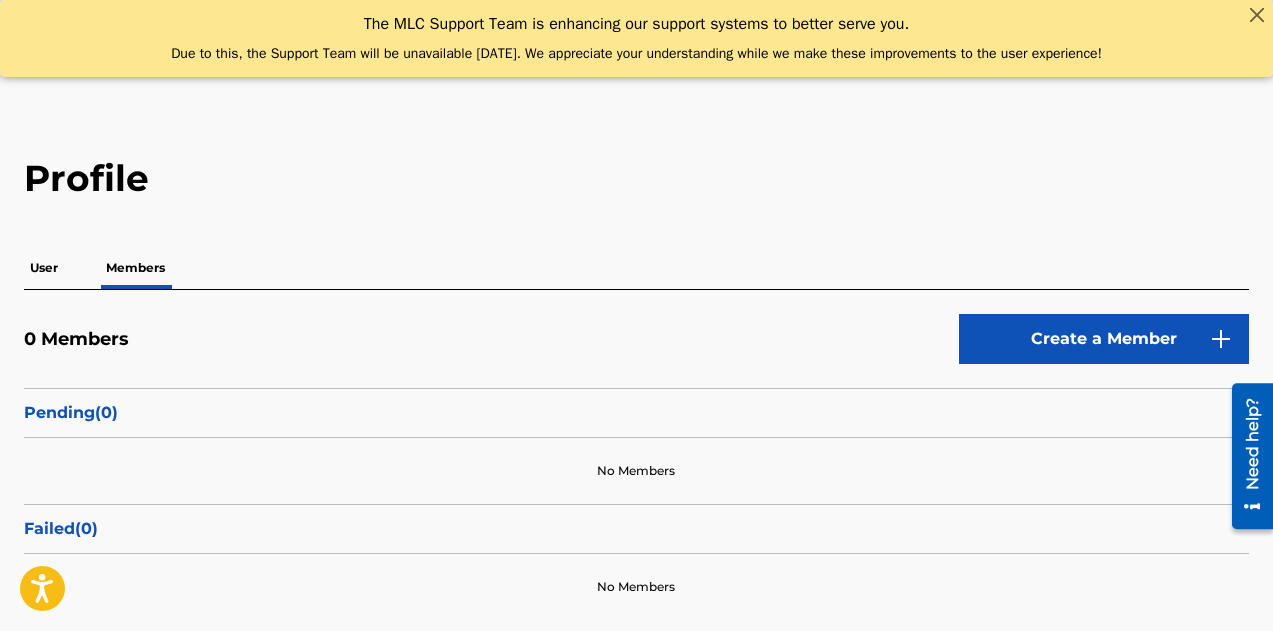 click on "User" at bounding box center (44, 268) 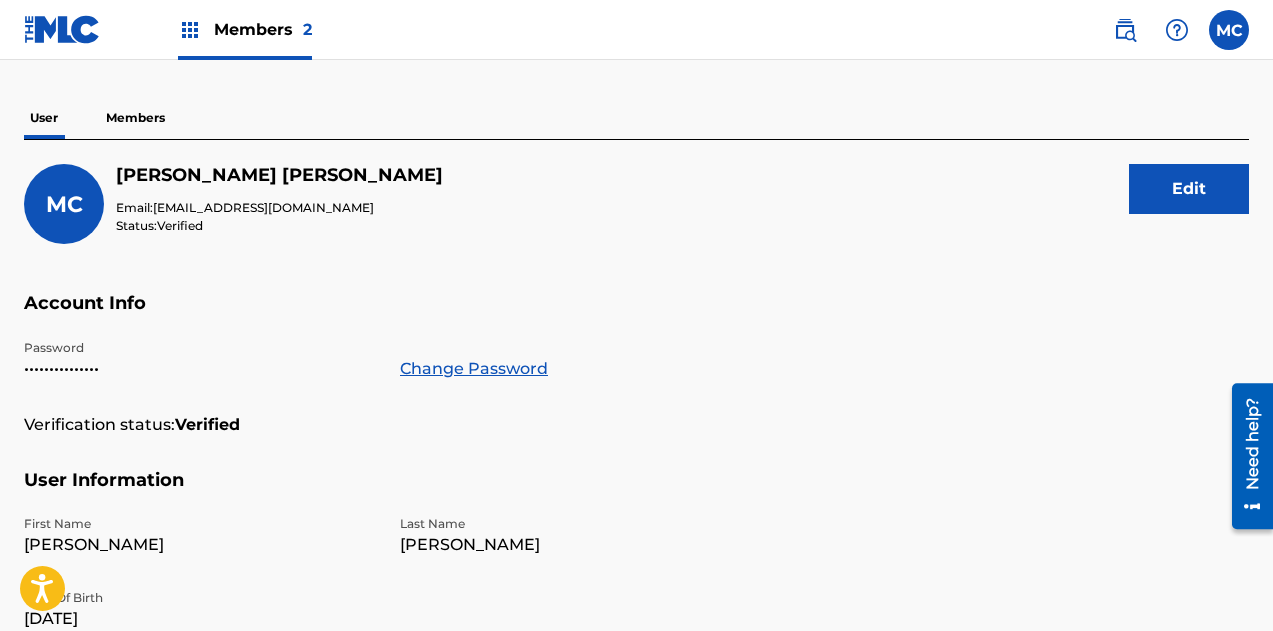 click on "Members    2" at bounding box center [263, 29] 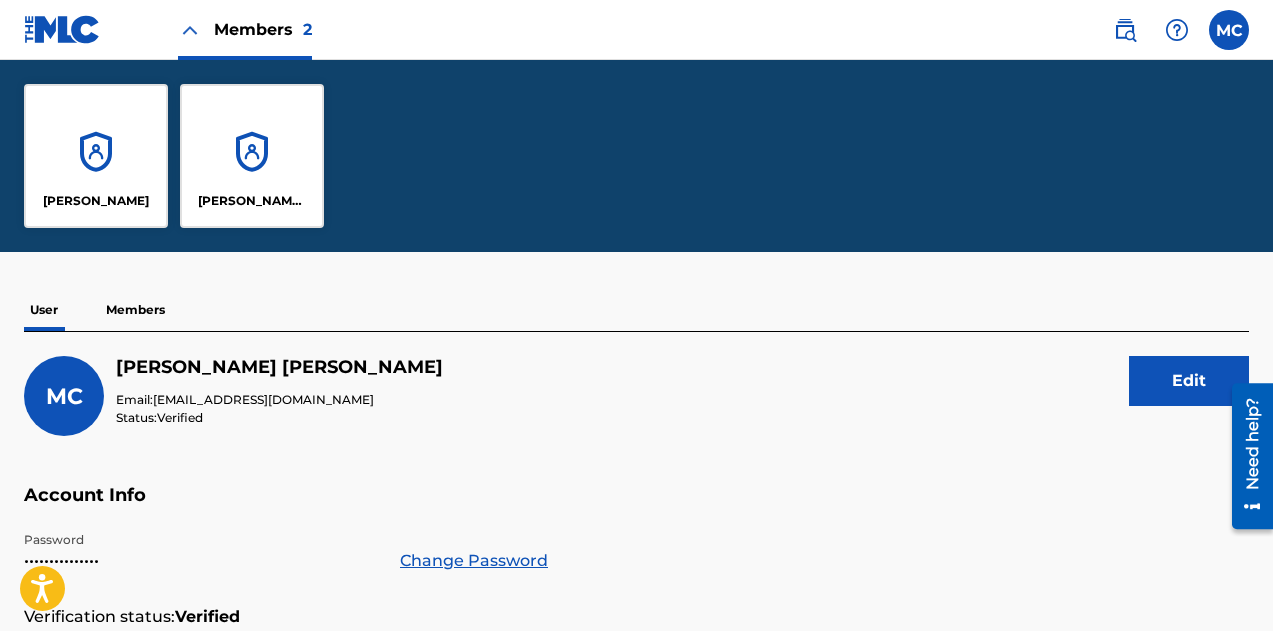 scroll, scrollTop: 342, scrollLeft: 0, axis: vertical 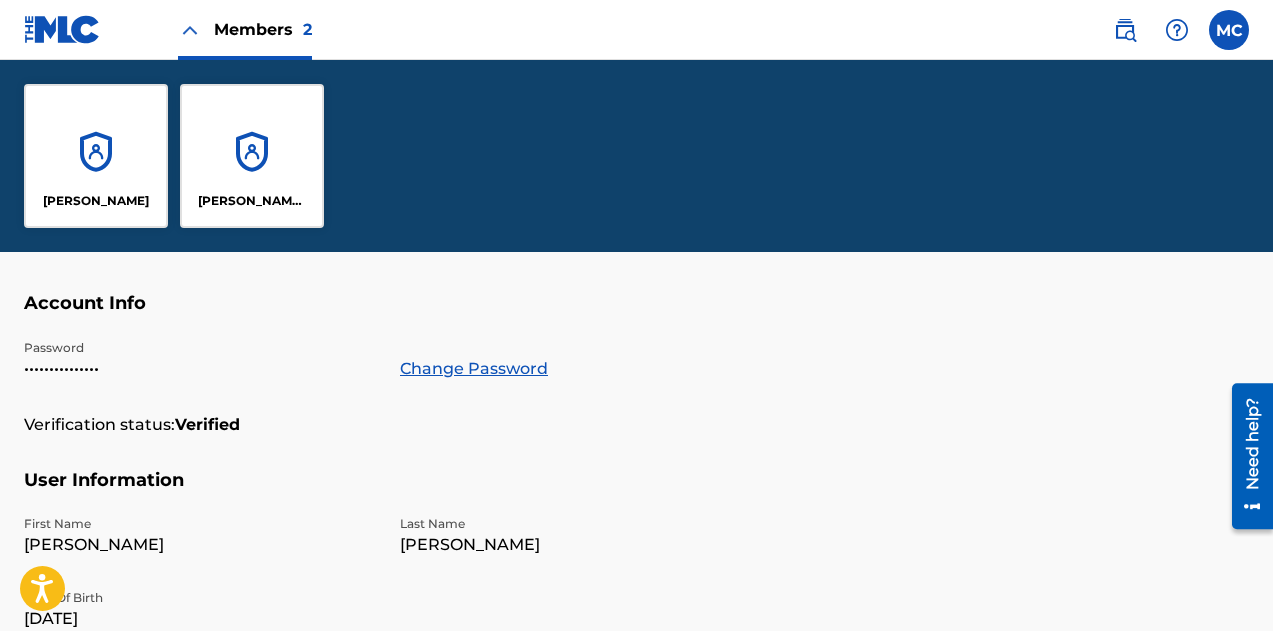 click on "[PERSON_NAME]" at bounding box center (96, 156) 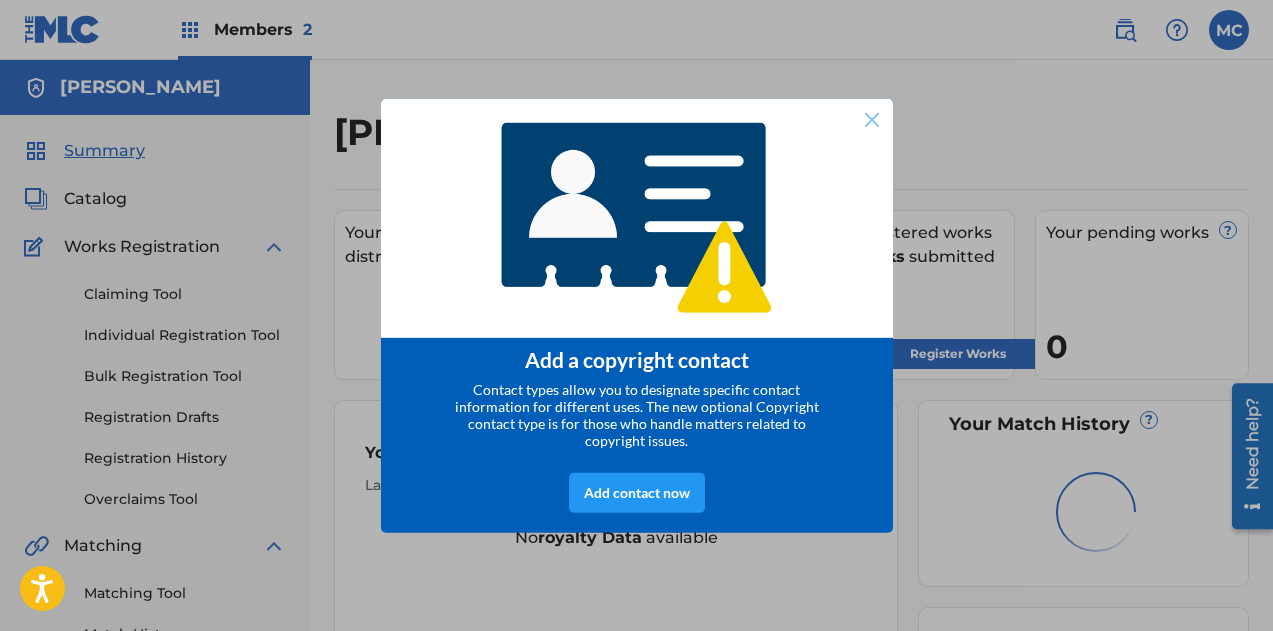 scroll, scrollTop: 0, scrollLeft: 0, axis: both 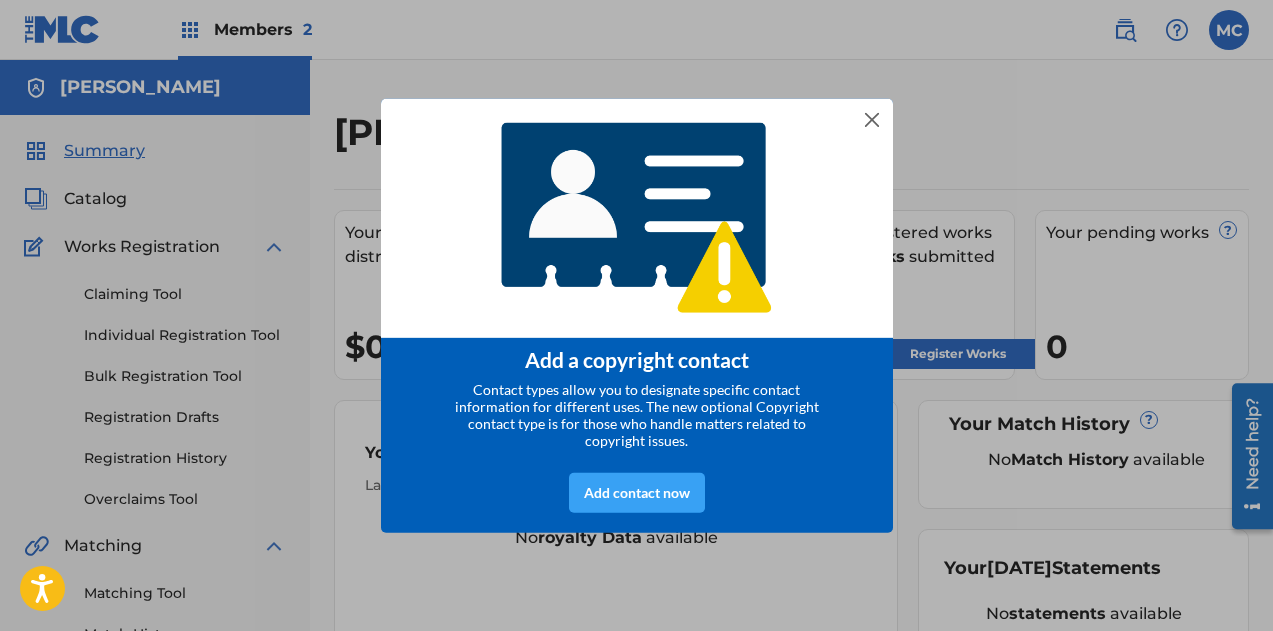 click on "Add contact now" at bounding box center [637, 493] 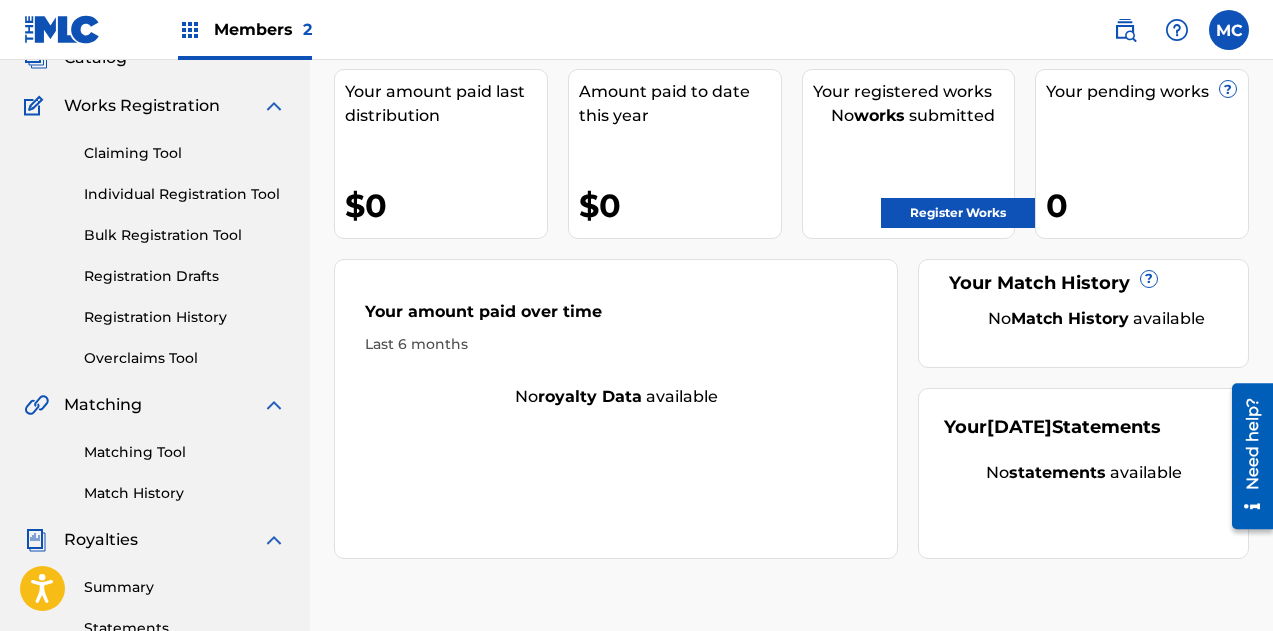 scroll, scrollTop: 0, scrollLeft: 0, axis: both 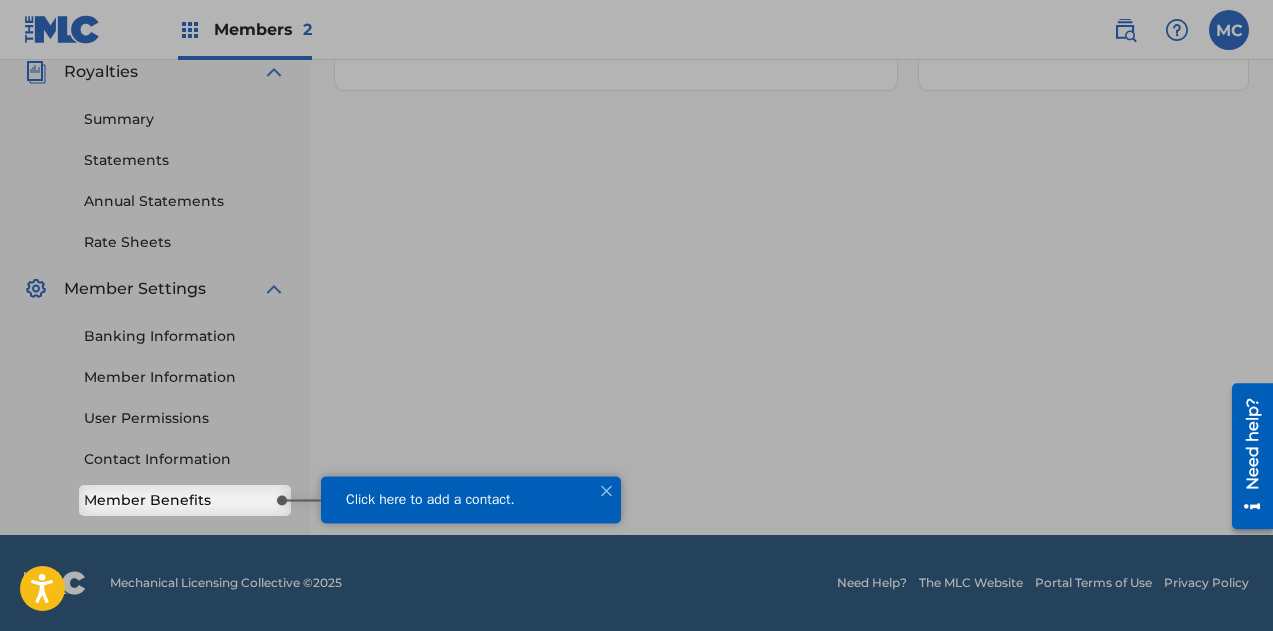 click on "Click here to add a contact." at bounding box center [430, 498] 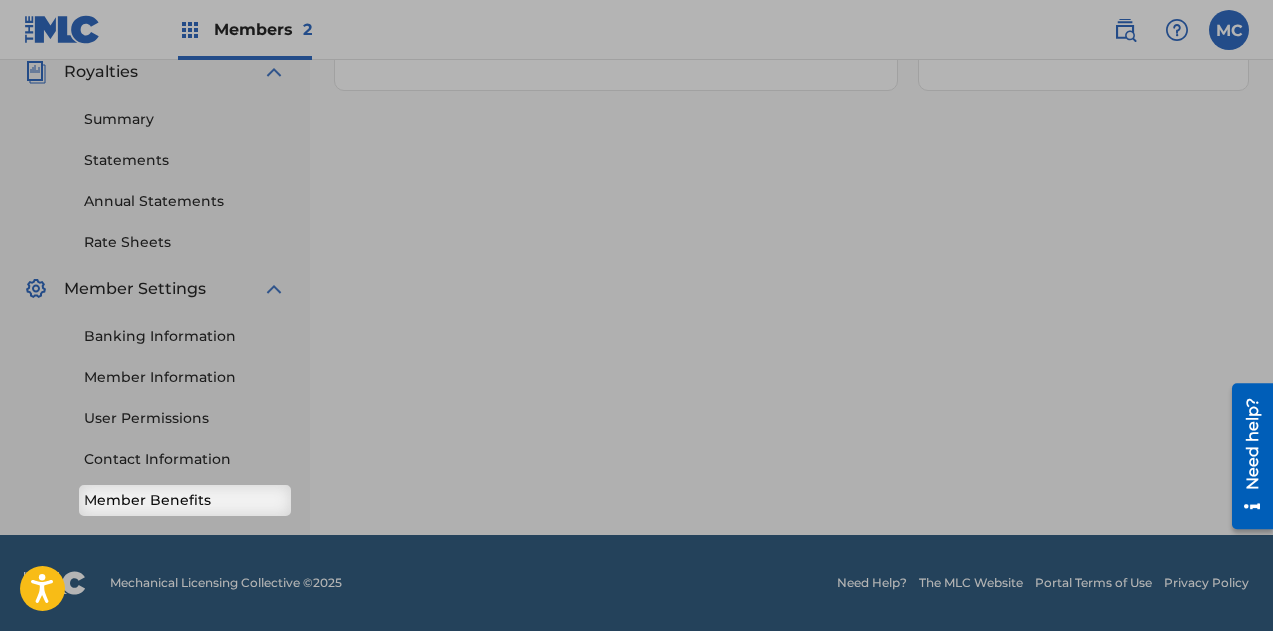 click on "Member Benefits" at bounding box center [185, 500] 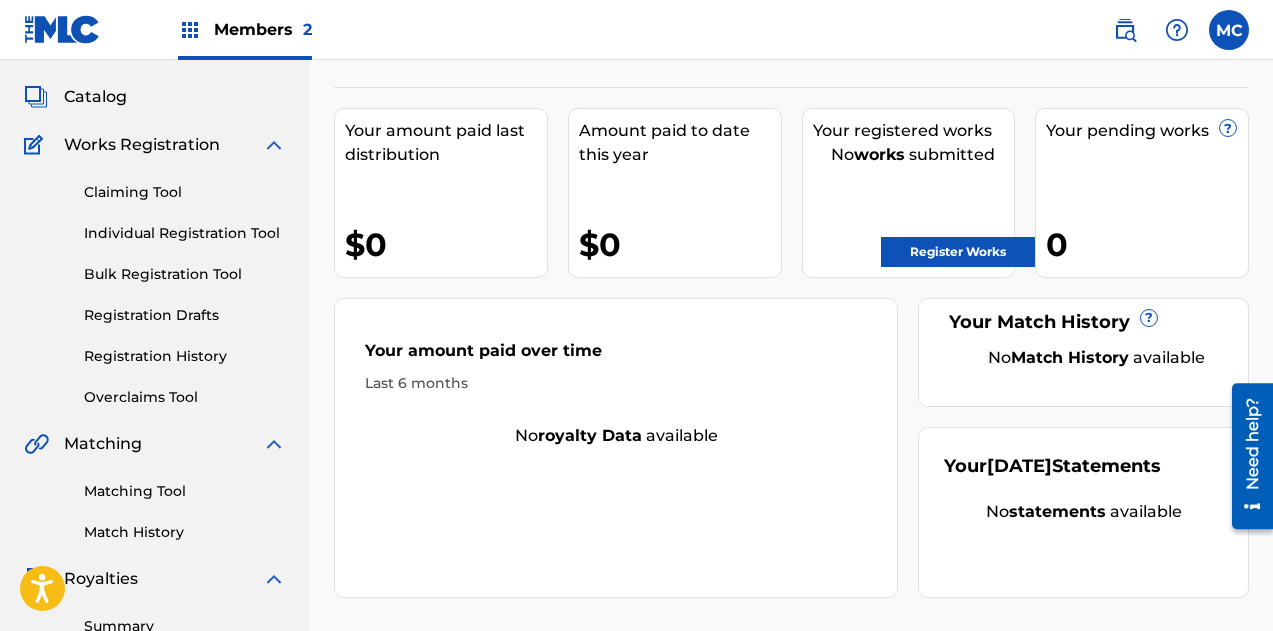 scroll, scrollTop: 103, scrollLeft: 0, axis: vertical 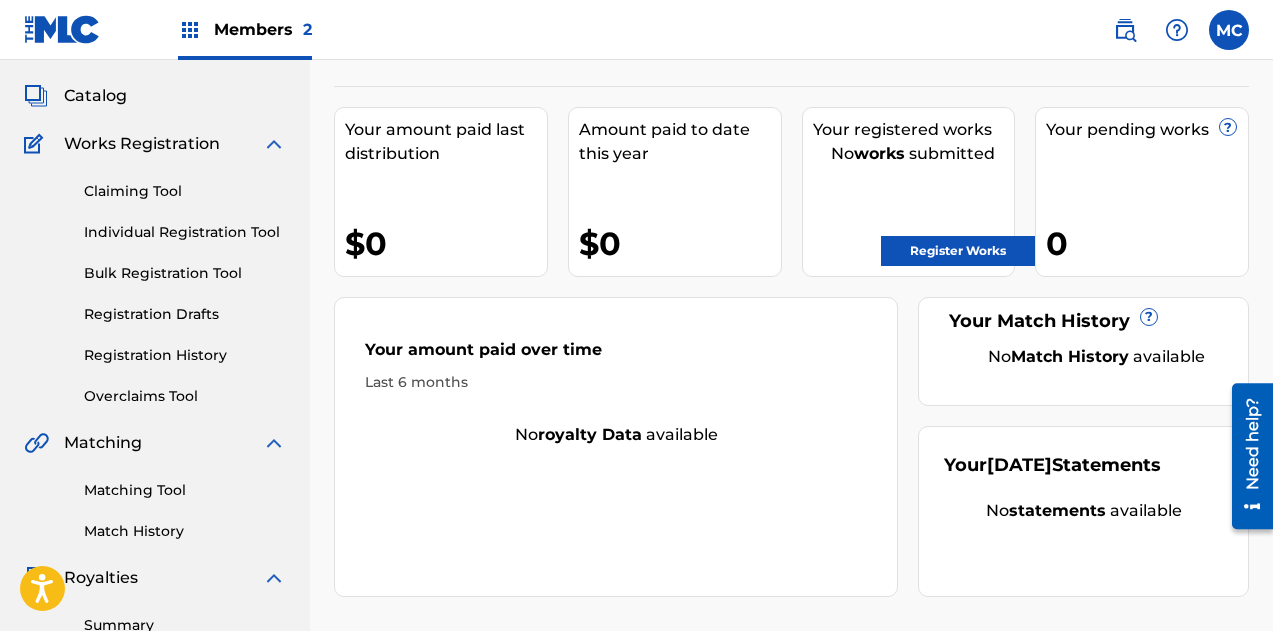 click on "Matching Tool" at bounding box center [185, 490] 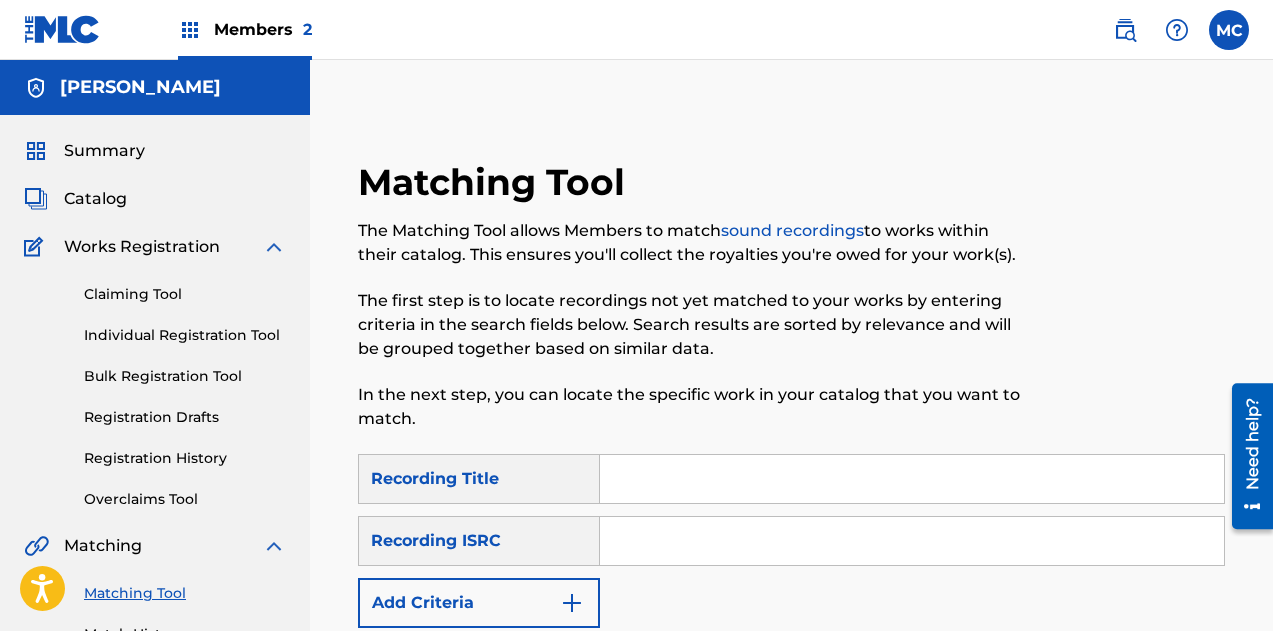 scroll, scrollTop: 256, scrollLeft: 0, axis: vertical 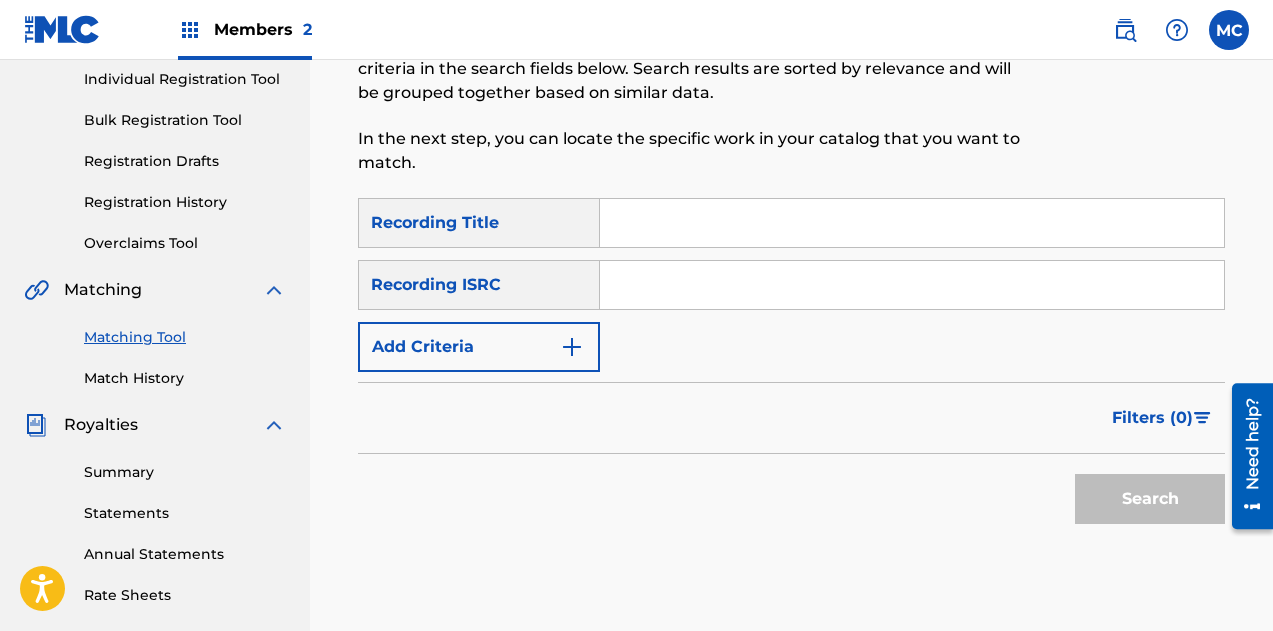 click at bounding box center (912, 223) 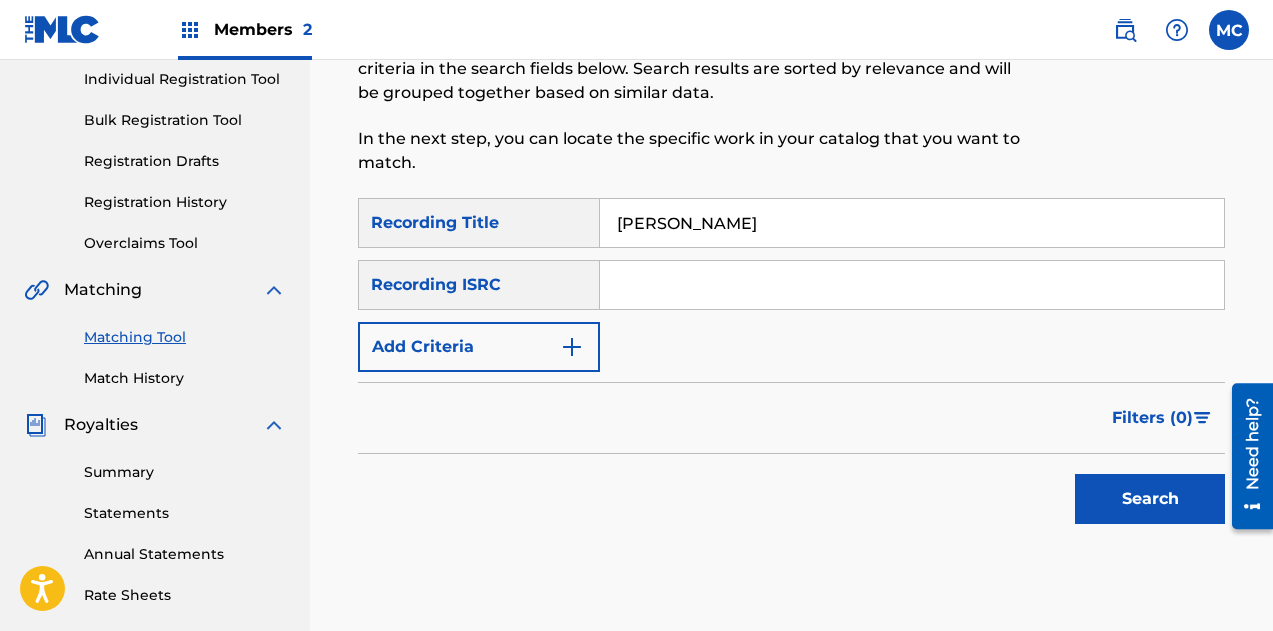 type on "[PERSON_NAME]" 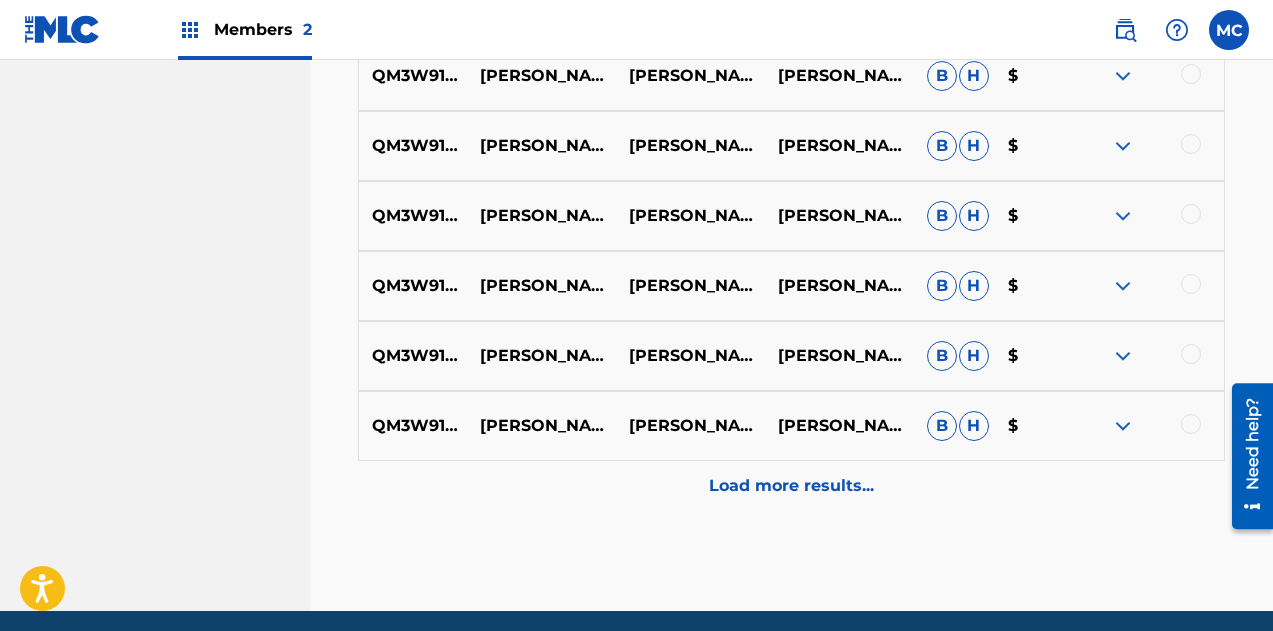 scroll, scrollTop: 1135, scrollLeft: 0, axis: vertical 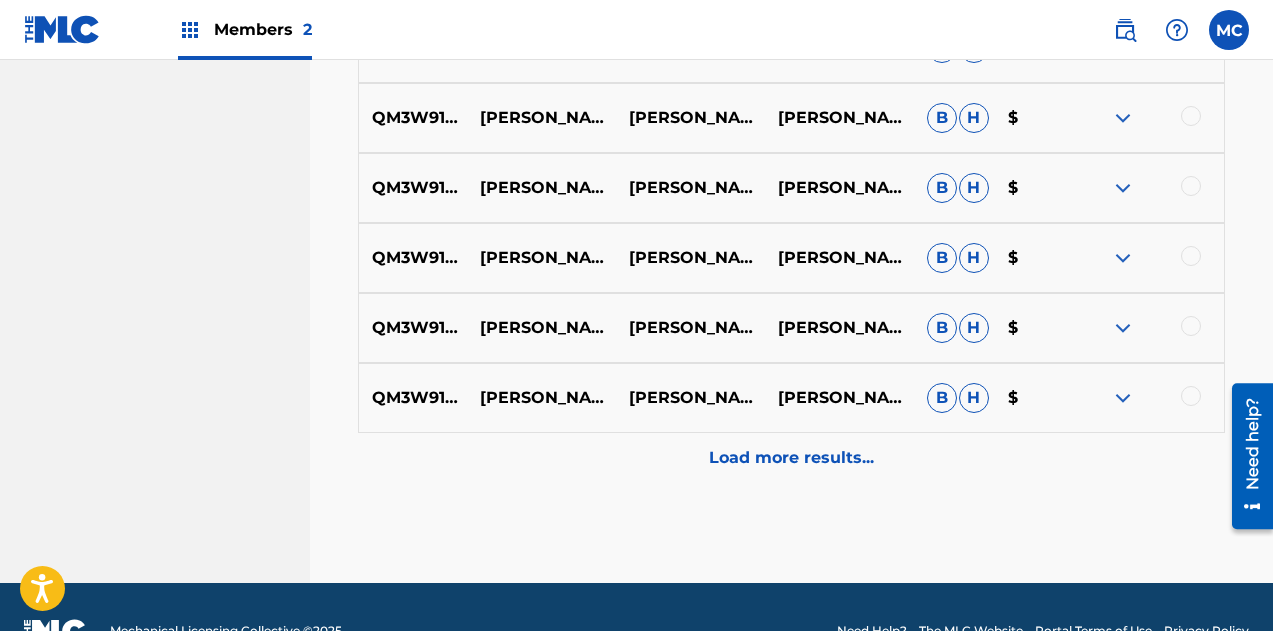click on "Load more results..." at bounding box center (791, 458) 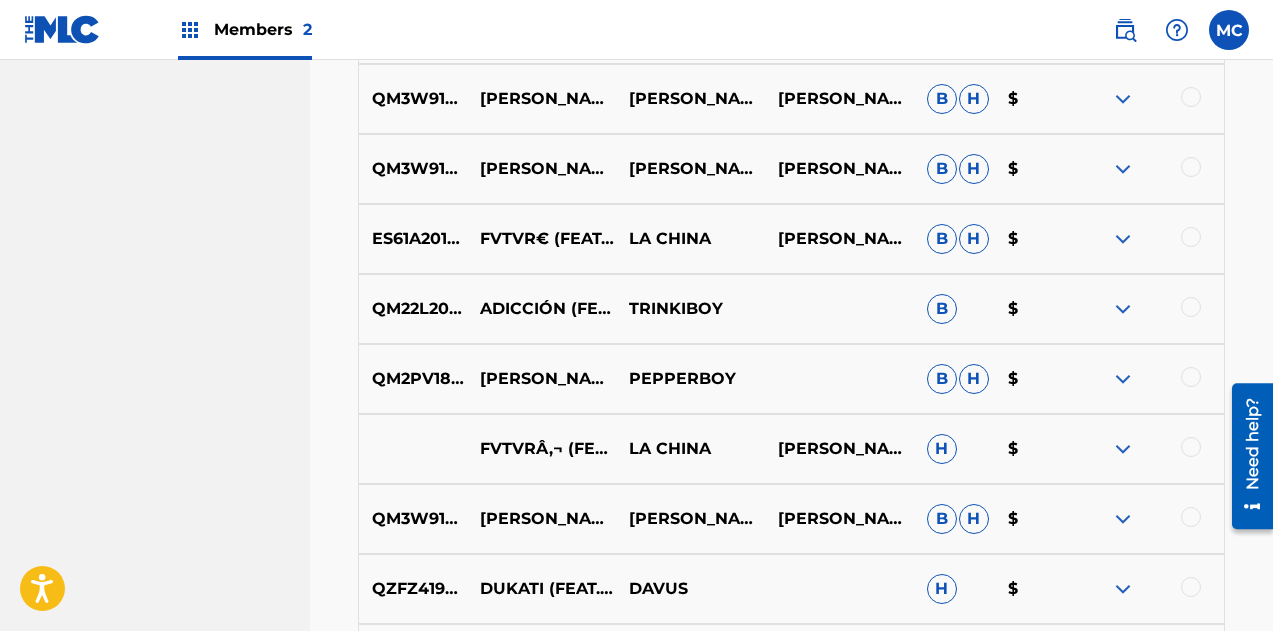 scroll, scrollTop: 1883, scrollLeft: 0, axis: vertical 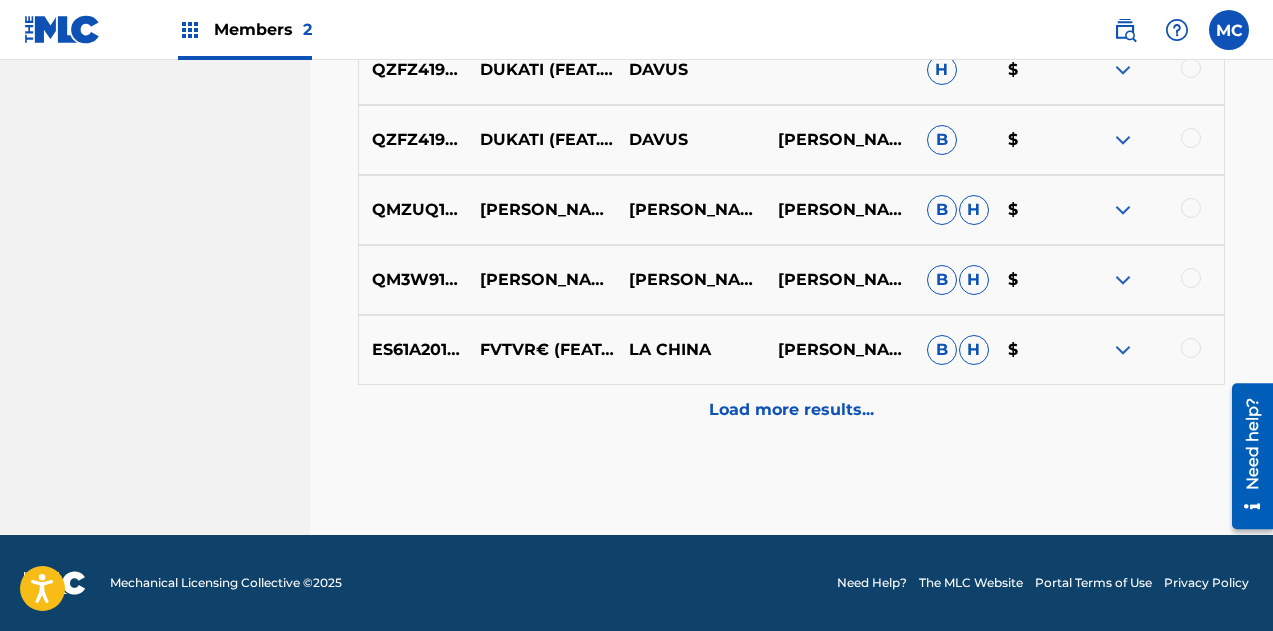 click at bounding box center (1191, 348) 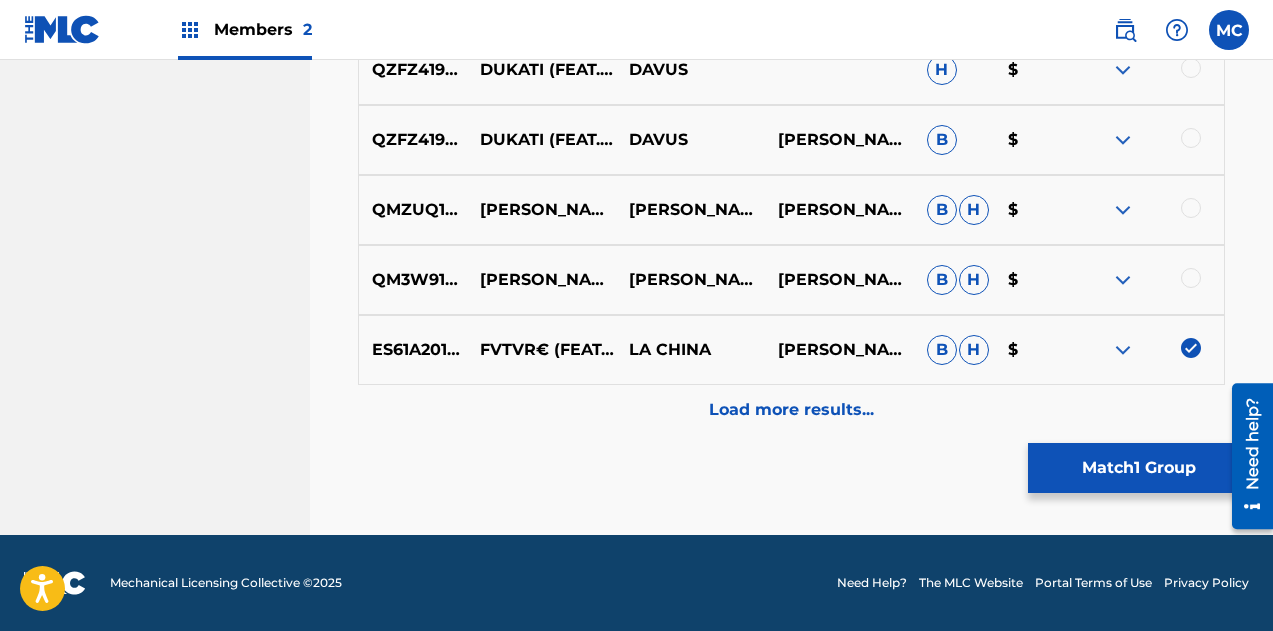 click at bounding box center (1191, 348) 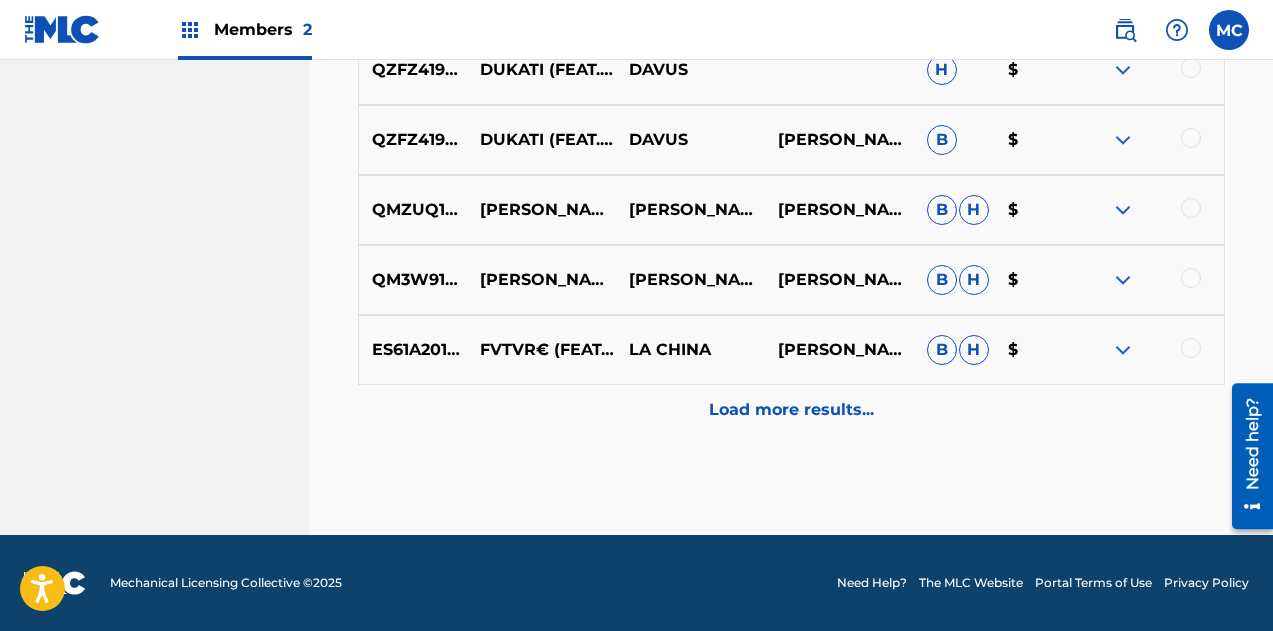 click on "Load more results..." at bounding box center (791, 410) 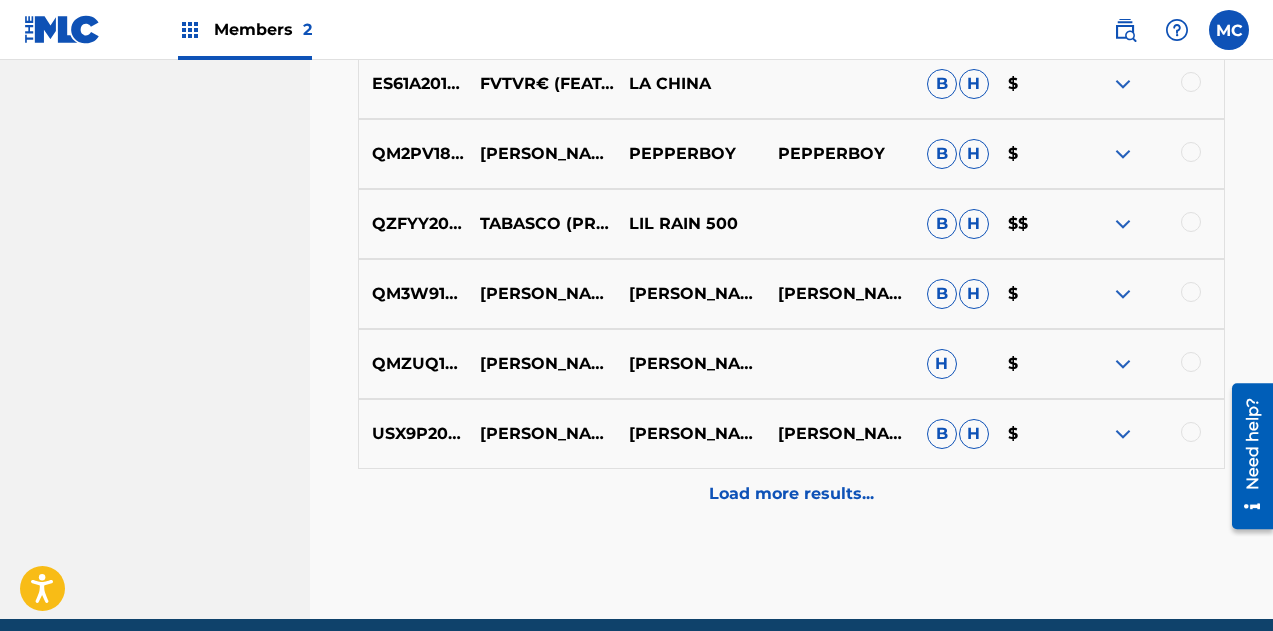 scroll, scrollTop: 2536, scrollLeft: 0, axis: vertical 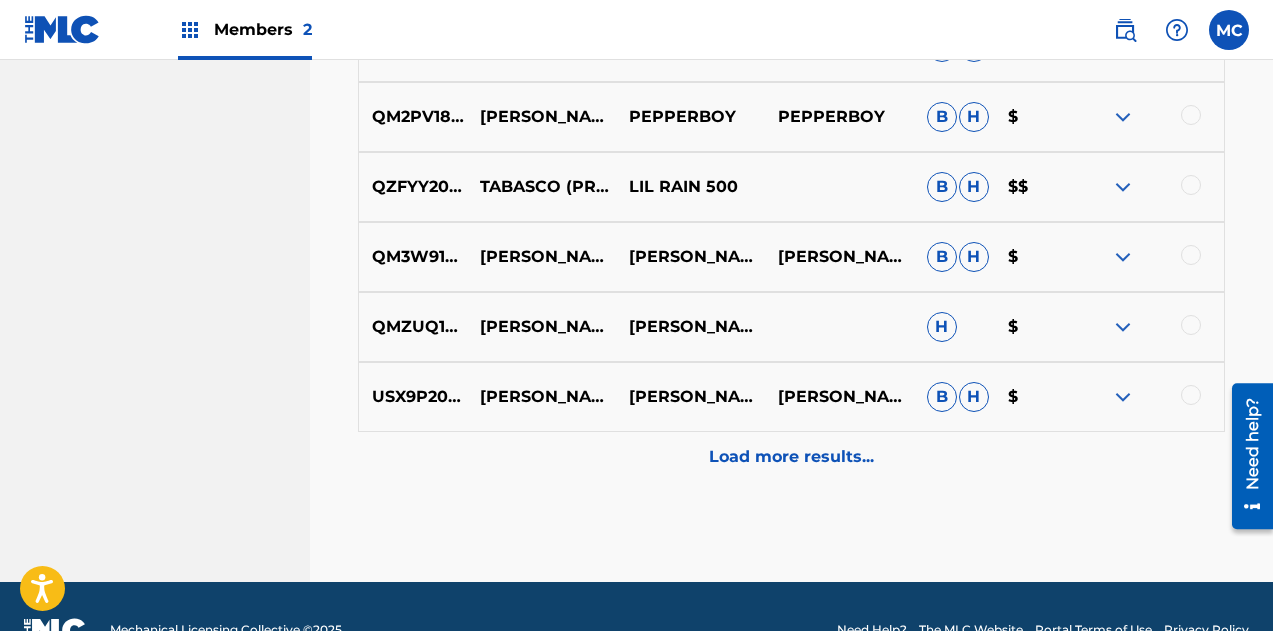 click on "Load more results..." at bounding box center (791, 457) 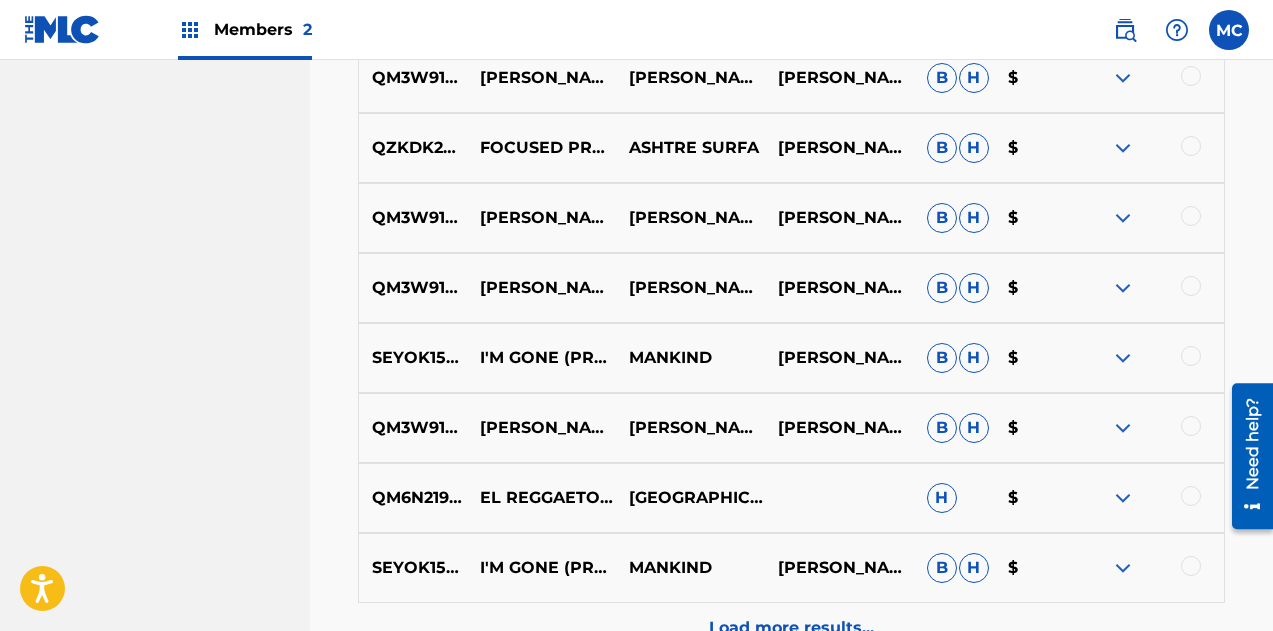scroll, scrollTop: 3283, scrollLeft: 0, axis: vertical 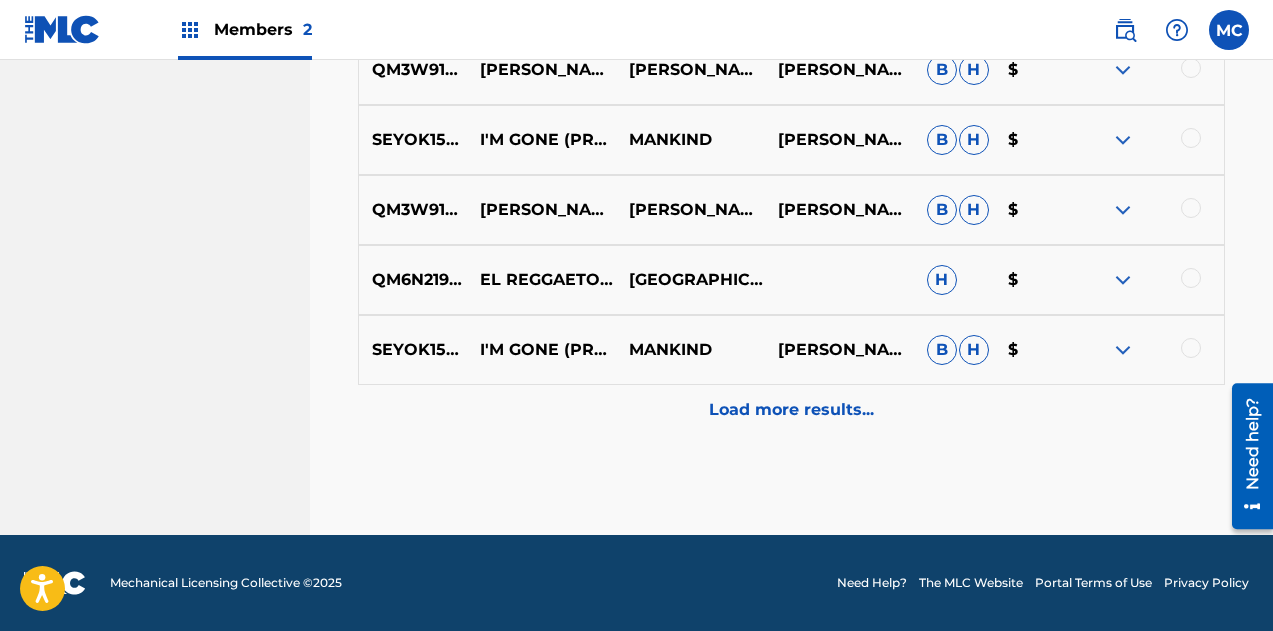 click on "Load more results..." at bounding box center [791, 410] 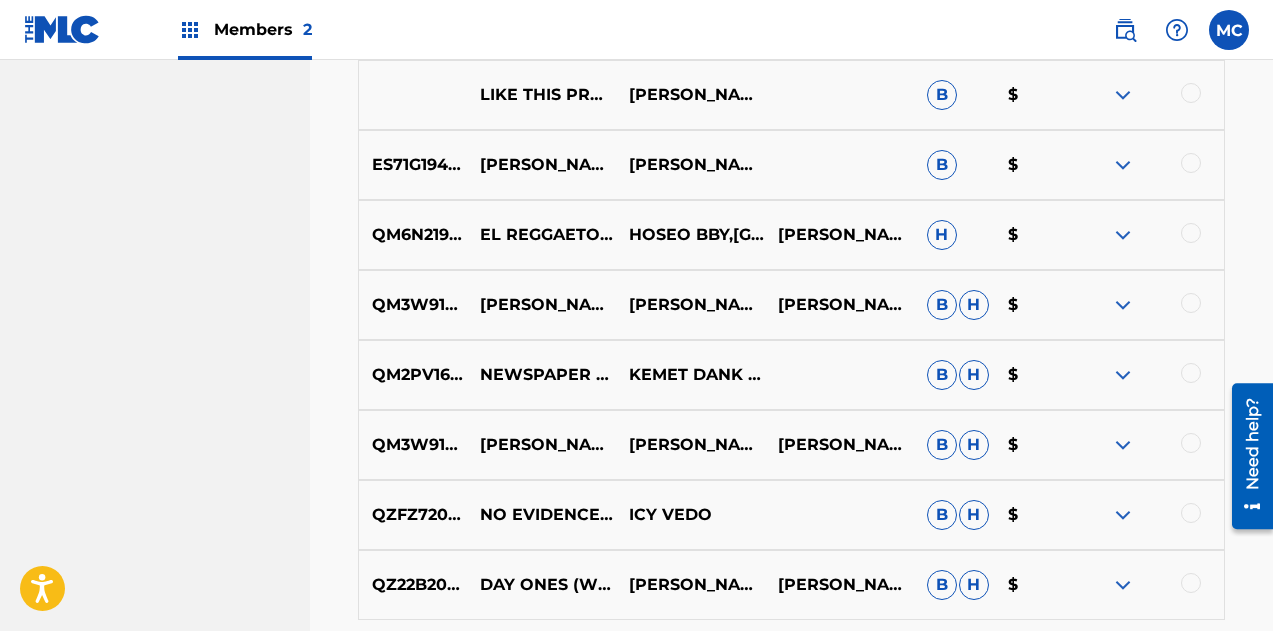 scroll, scrollTop: 3983, scrollLeft: 0, axis: vertical 